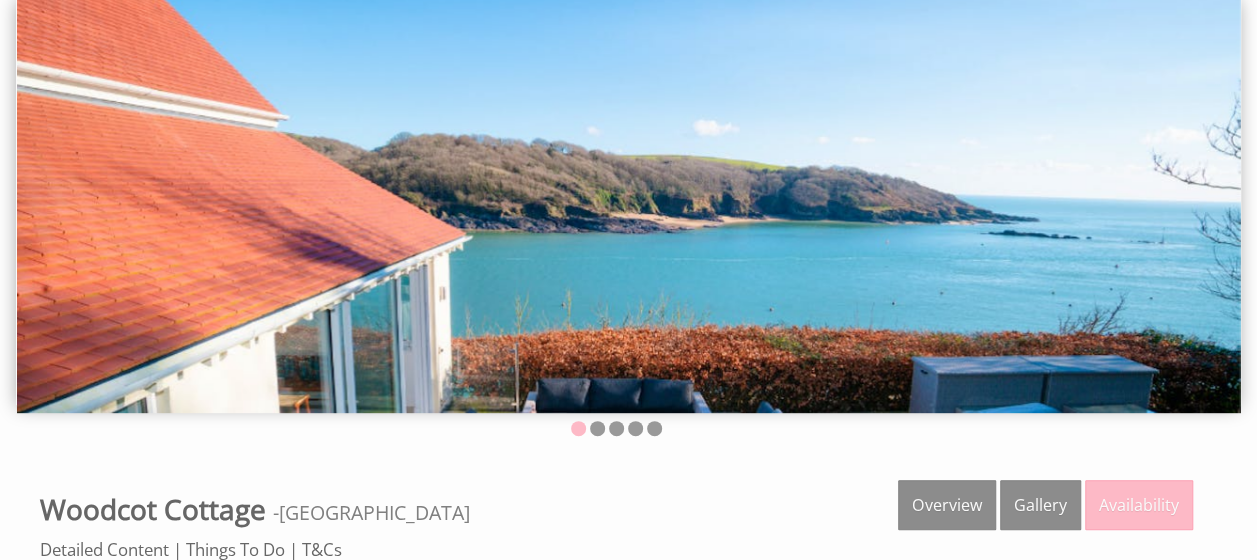 scroll, scrollTop: 100, scrollLeft: 0, axis: vertical 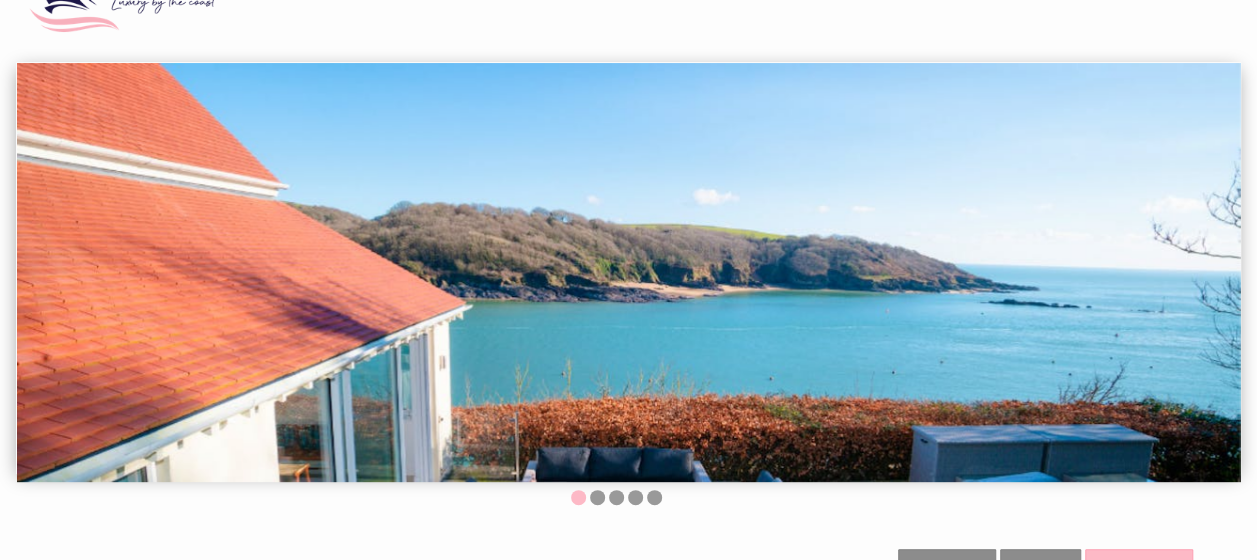 click on "BOOK YOUR DEVON HOLIDAY  Explore our  luxury holiday homes
LET YOUR HOLIDAY HOME  Join our exclusive collection
CONTACT US  Let's talk
My Booking
My Booking
Guests
1
2
3
4
5
6
7
8
9
10
11
12
Date
[DATE]
Search
Properties
[GEOGRAPHIC_DATA]
-  [GEOGRAPHIC_DATA]
Overview" at bounding box center (628, 1068) 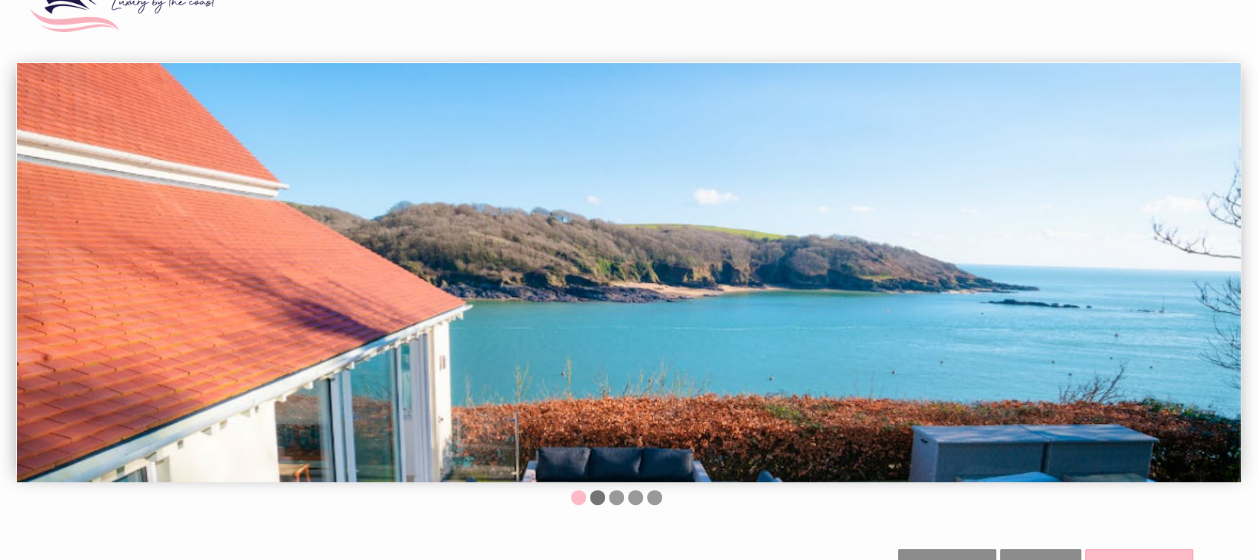 click at bounding box center (597, 497) 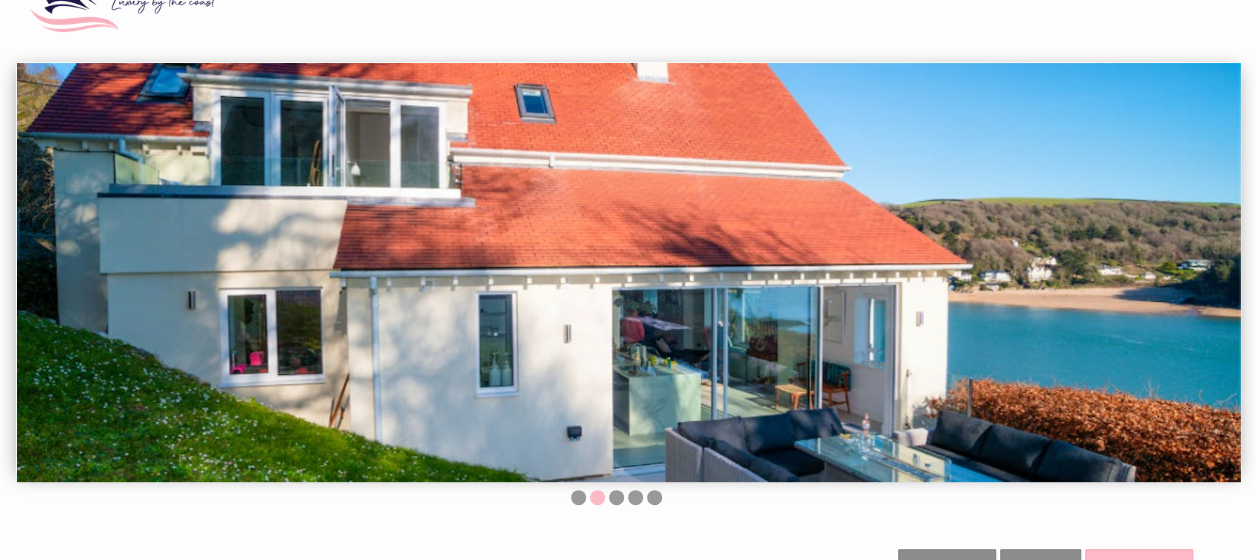 click at bounding box center [616, 499] 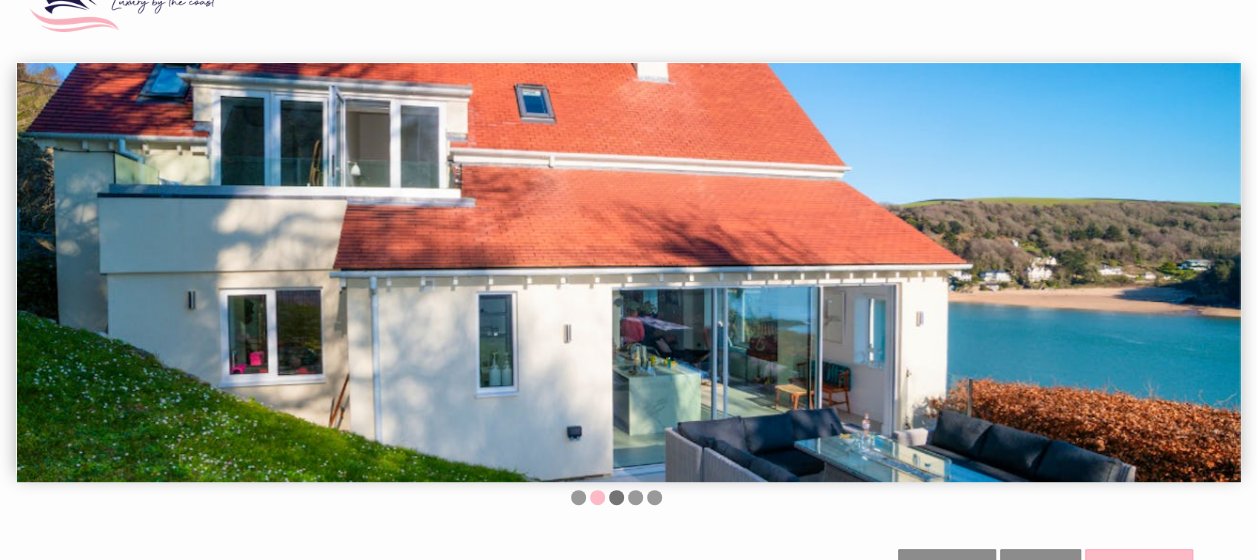 click at bounding box center (616, 497) 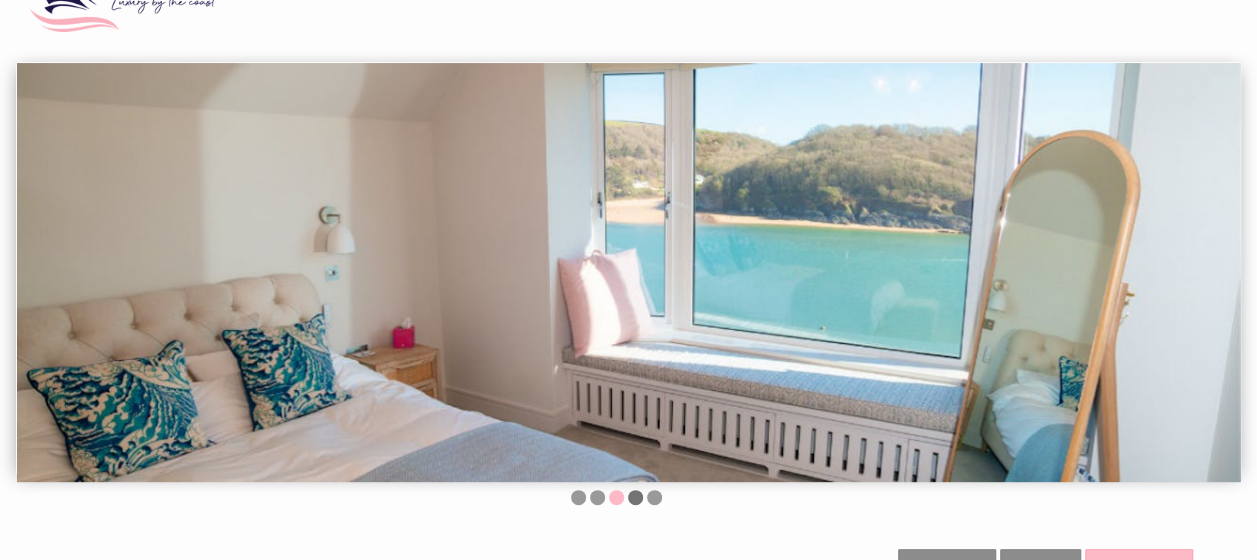 click at bounding box center (635, 497) 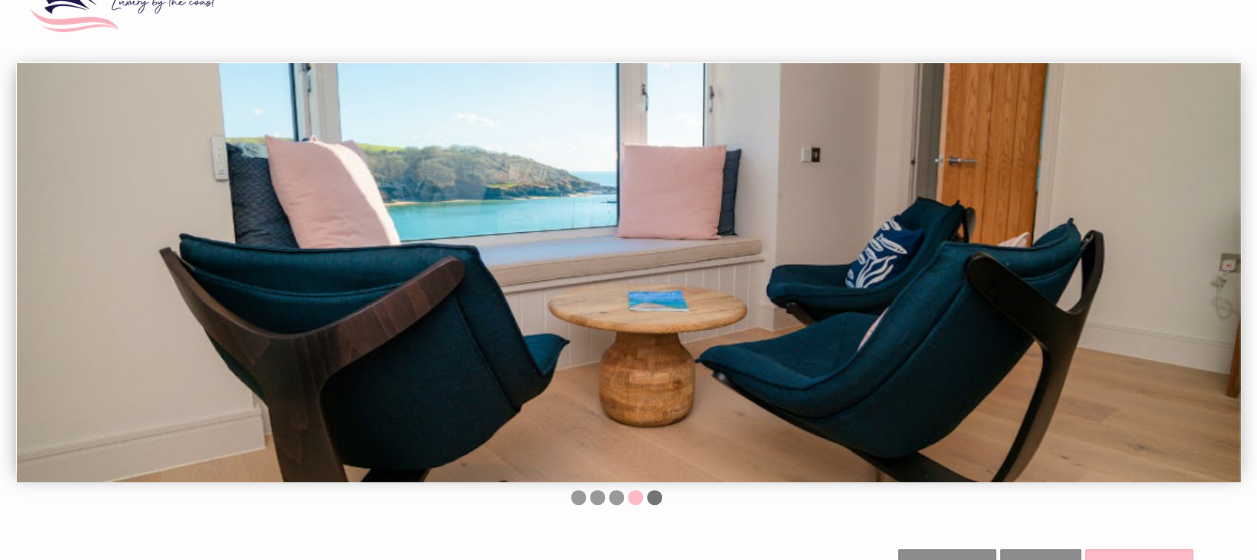 click at bounding box center (654, 497) 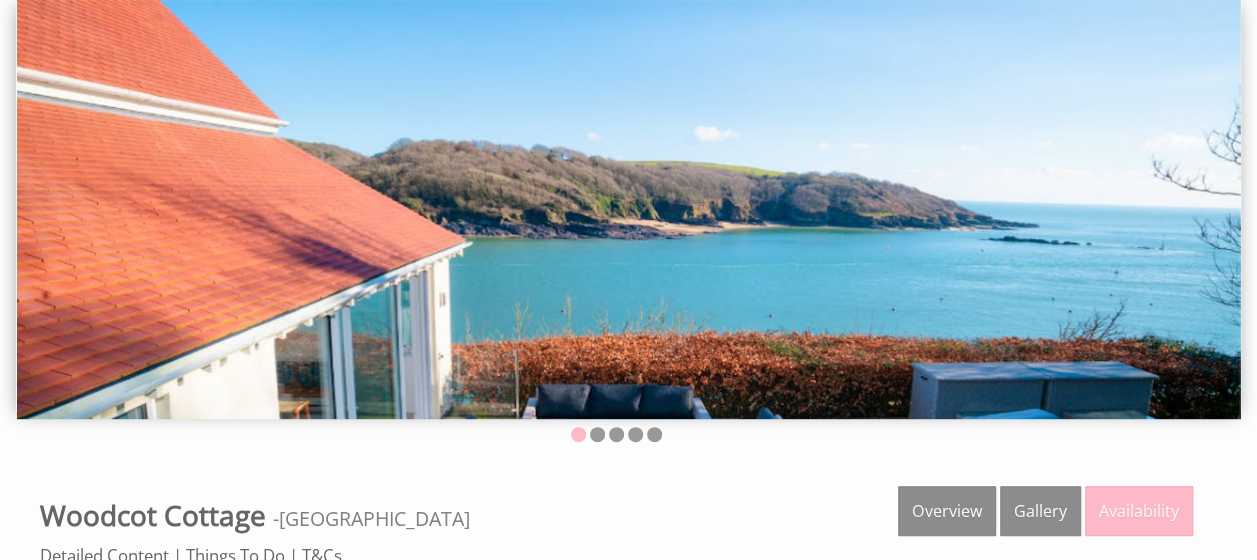 scroll, scrollTop: 0, scrollLeft: 0, axis: both 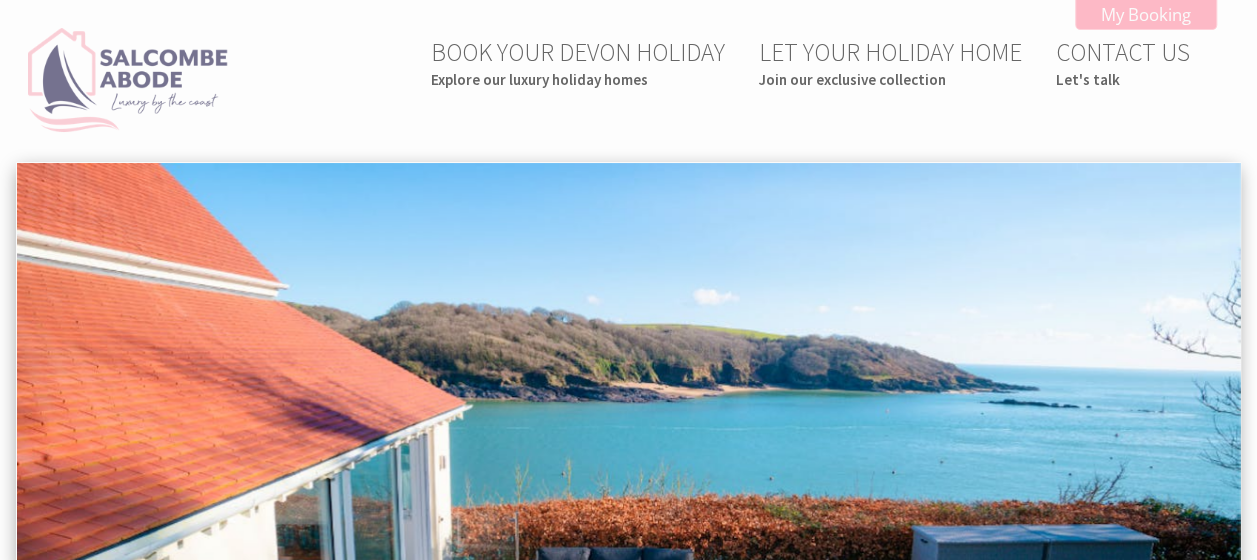 click at bounding box center [128, 80] 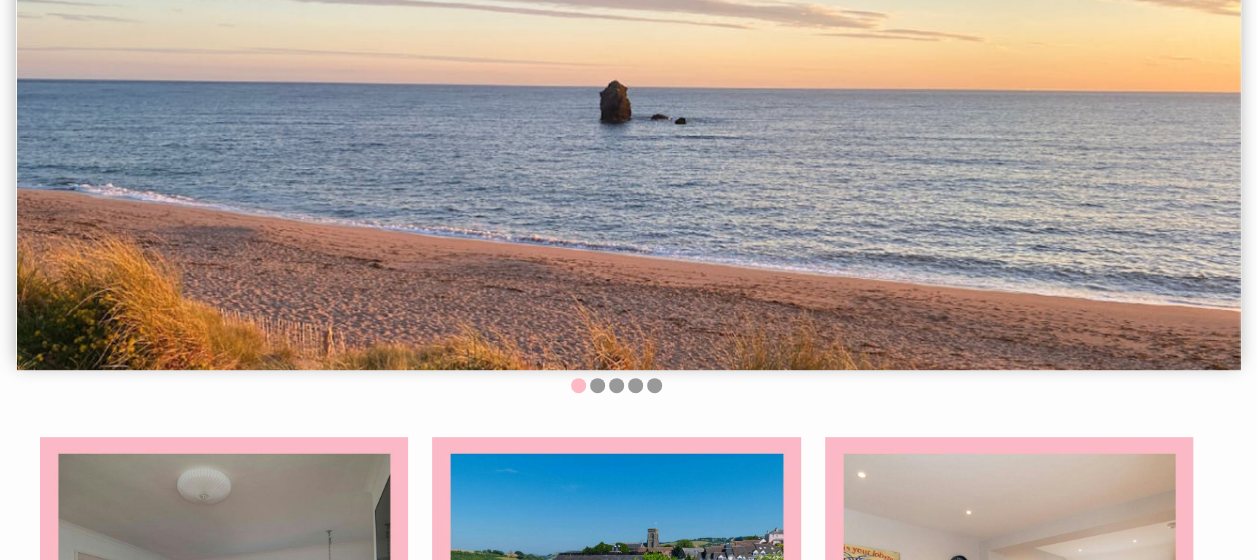 scroll, scrollTop: 300, scrollLeft: 0, axis: vertical 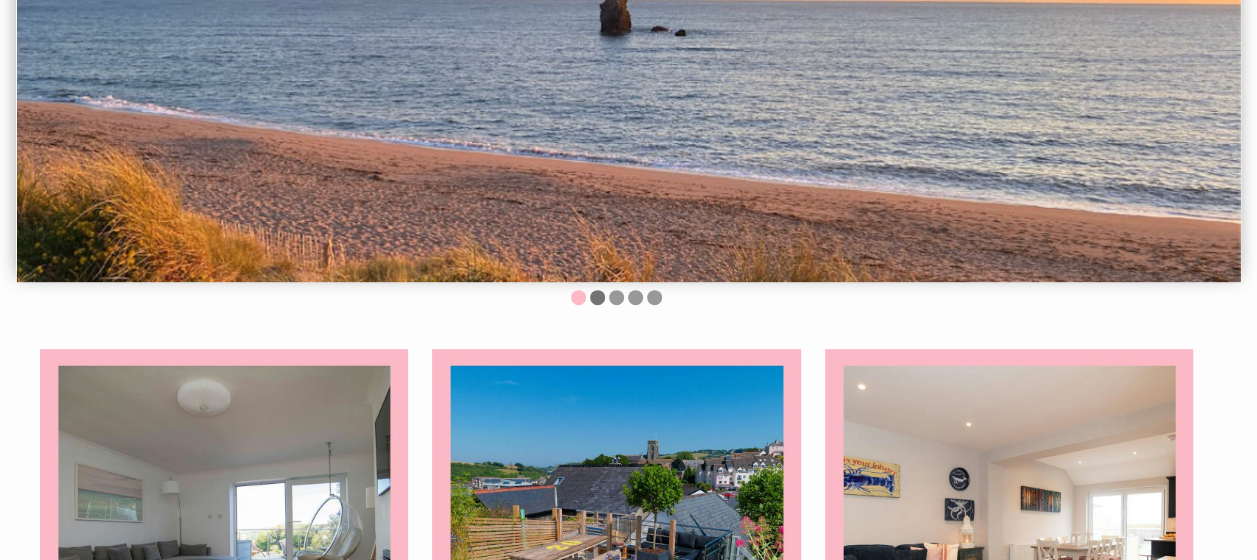 click at bounding box center (597, 297) 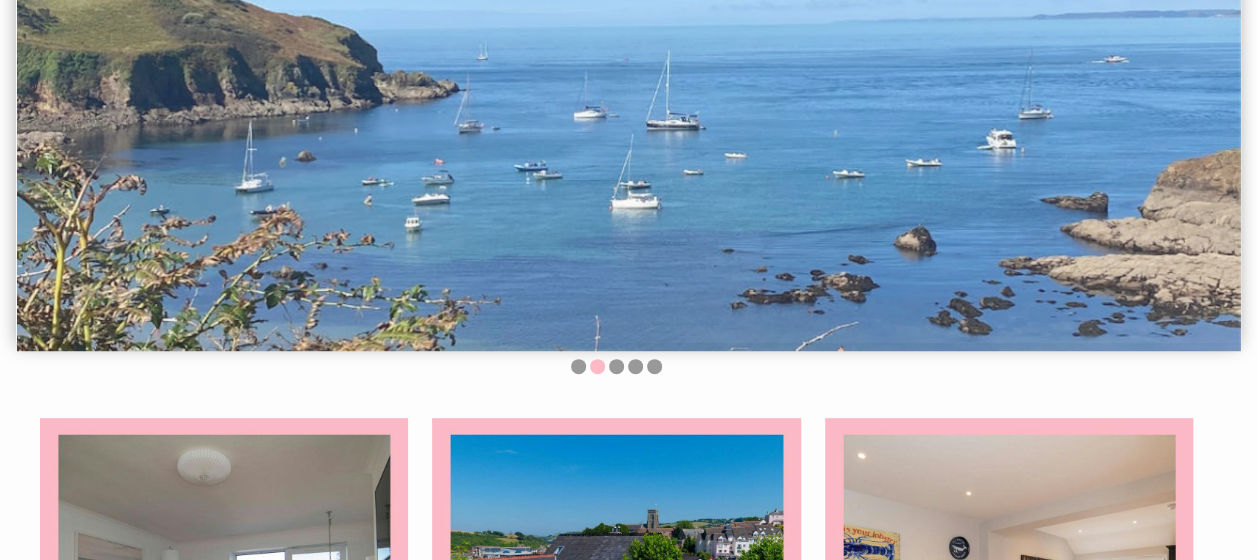 scroll, scrollTop: 200, scrollLeft: 0, axis: vertical 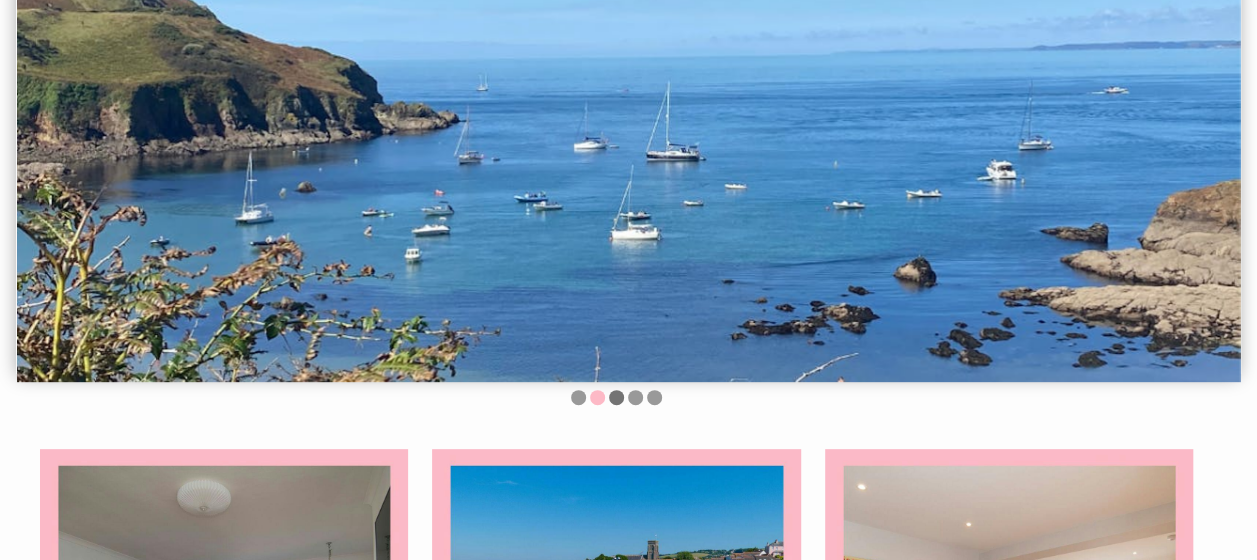 click at bounding box center [616, 397] 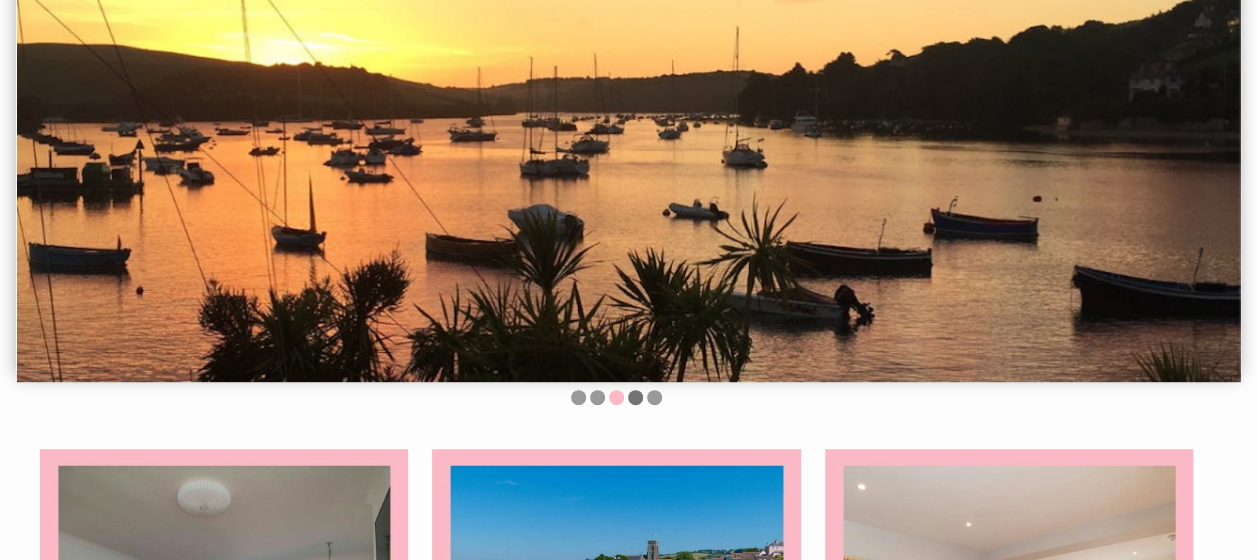click at bounding box center (635, 397) 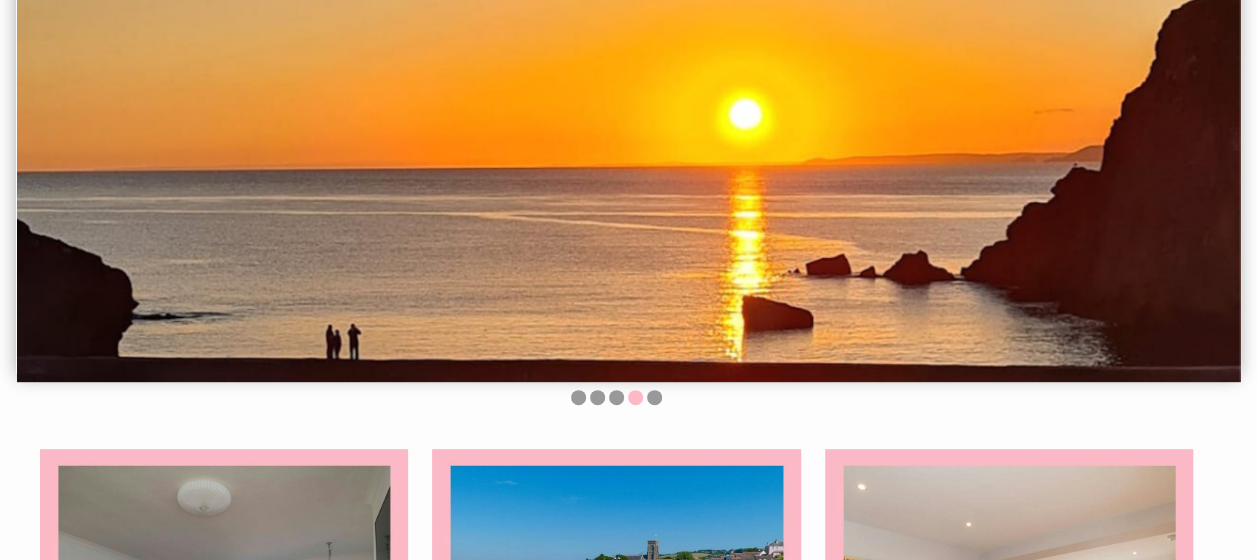 click at bounding box center (616, 399) 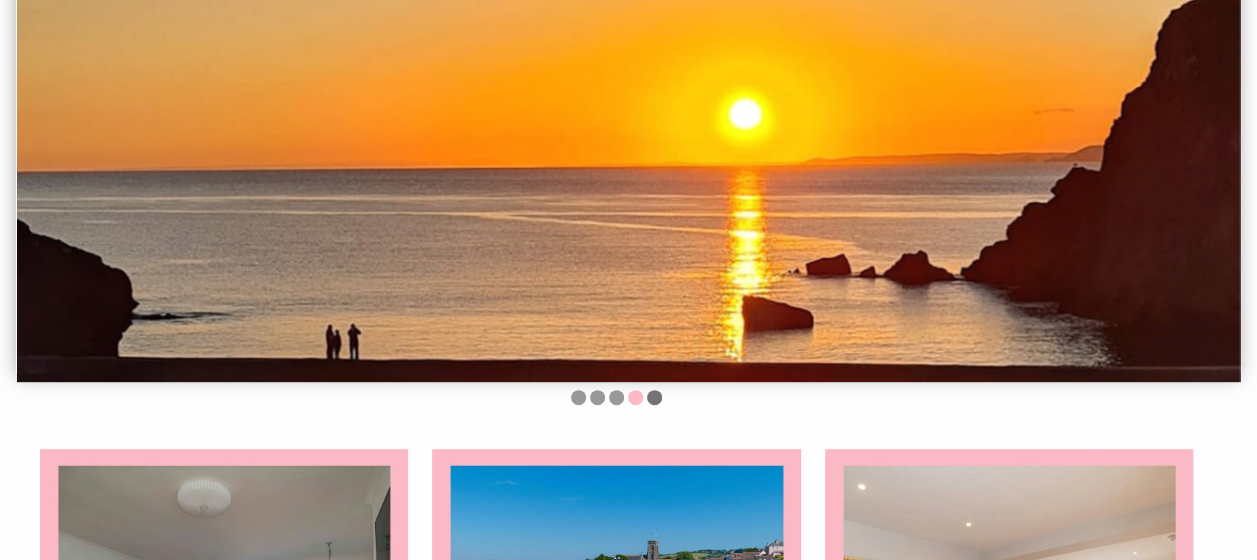 click at bounding box center (654, 397) 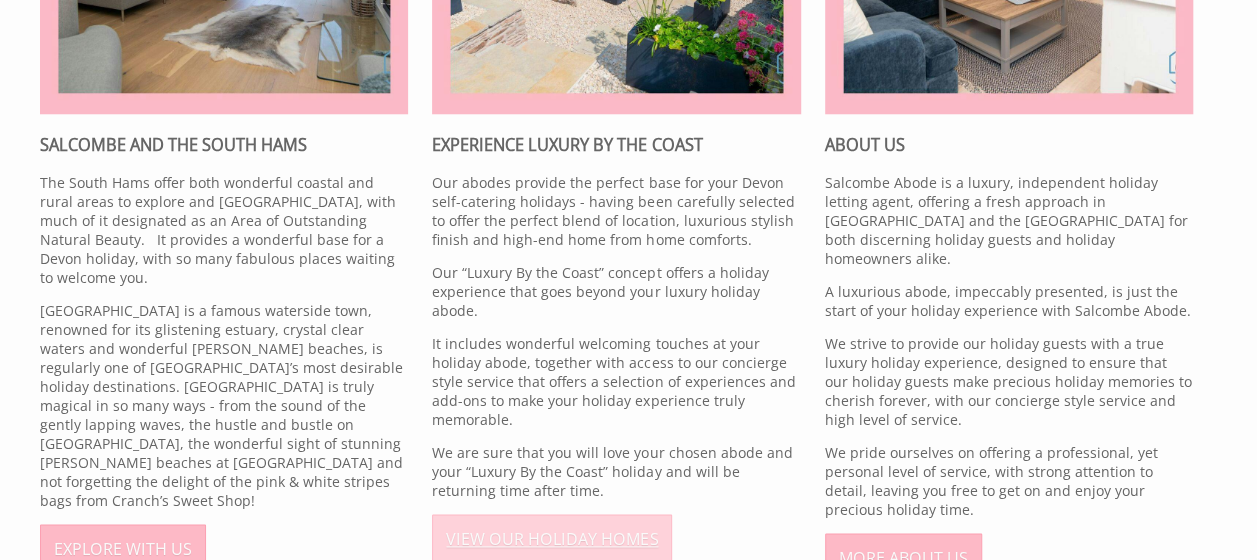 scroll, scrollTop: 1100, scrollLeft: 0, axis: vertical 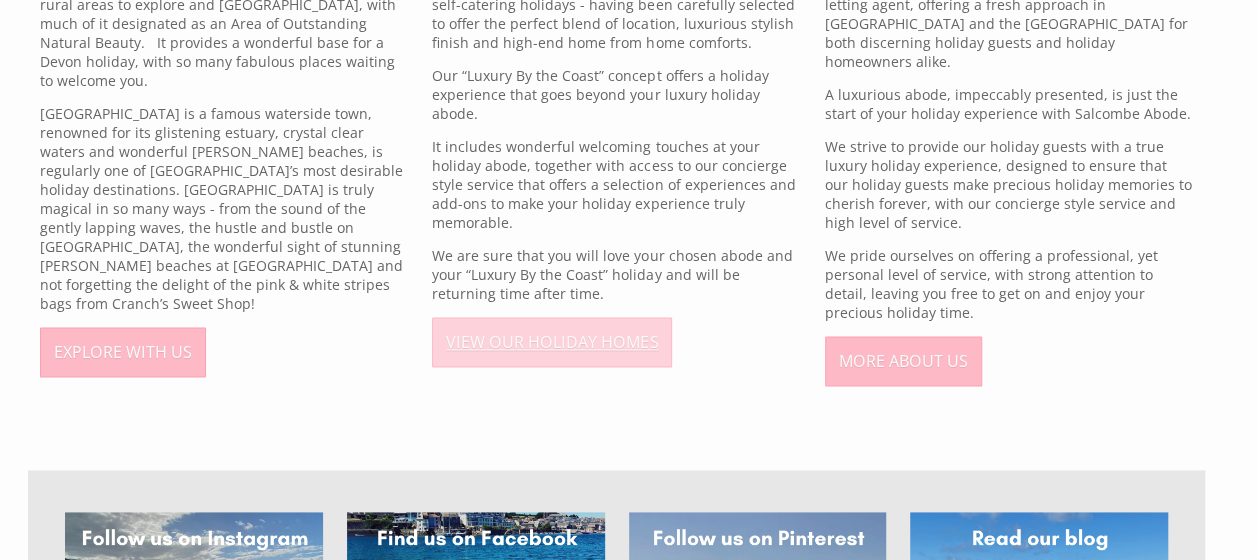 click on "VIEW OUR HOLIDAY HOMES" at bounding box center (552, 342) 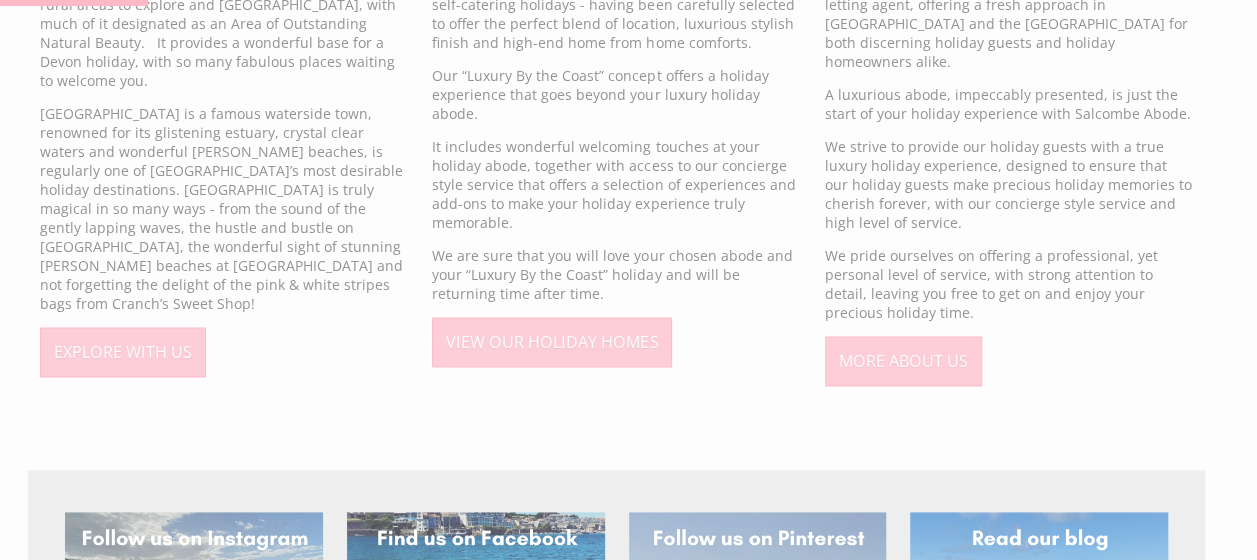 scroll, scrollTop: 0, scrollLeft: 0, axis: both 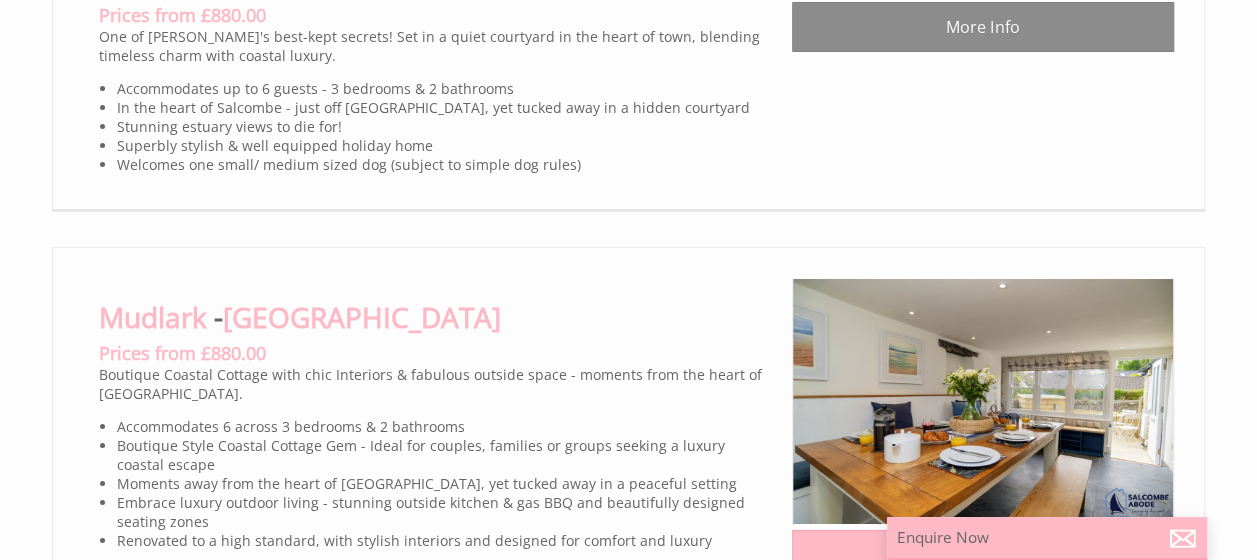 drag, startPoint x: 1256, startPoint y: 208, endPoint x: 1271, endPoint y: 48, distance: 160.70158 